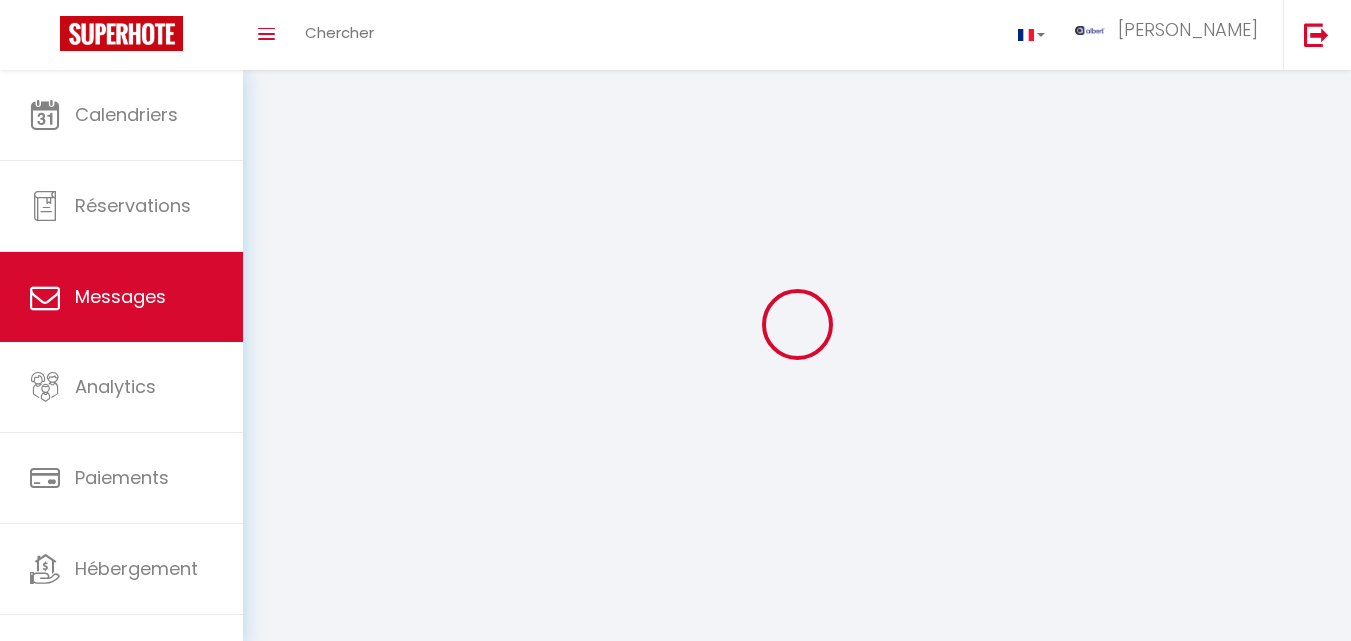 select on "message" 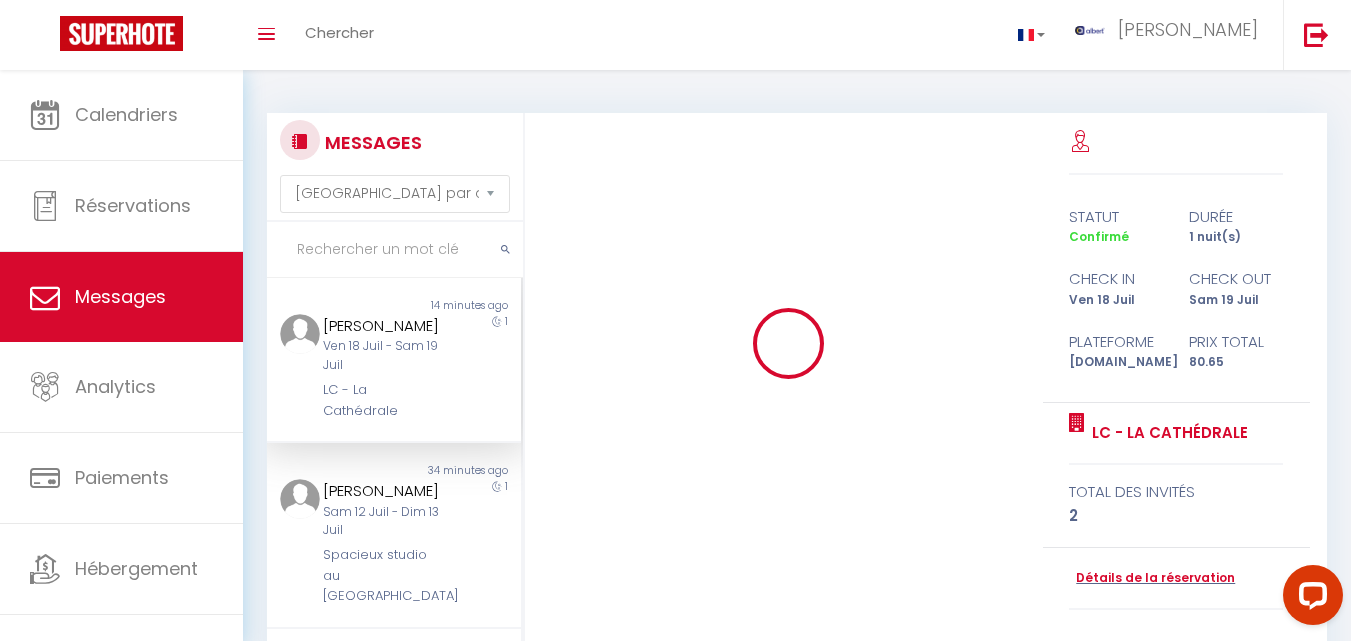 scroll, scrollTop: 0, scrollLeft: 0, axis: both 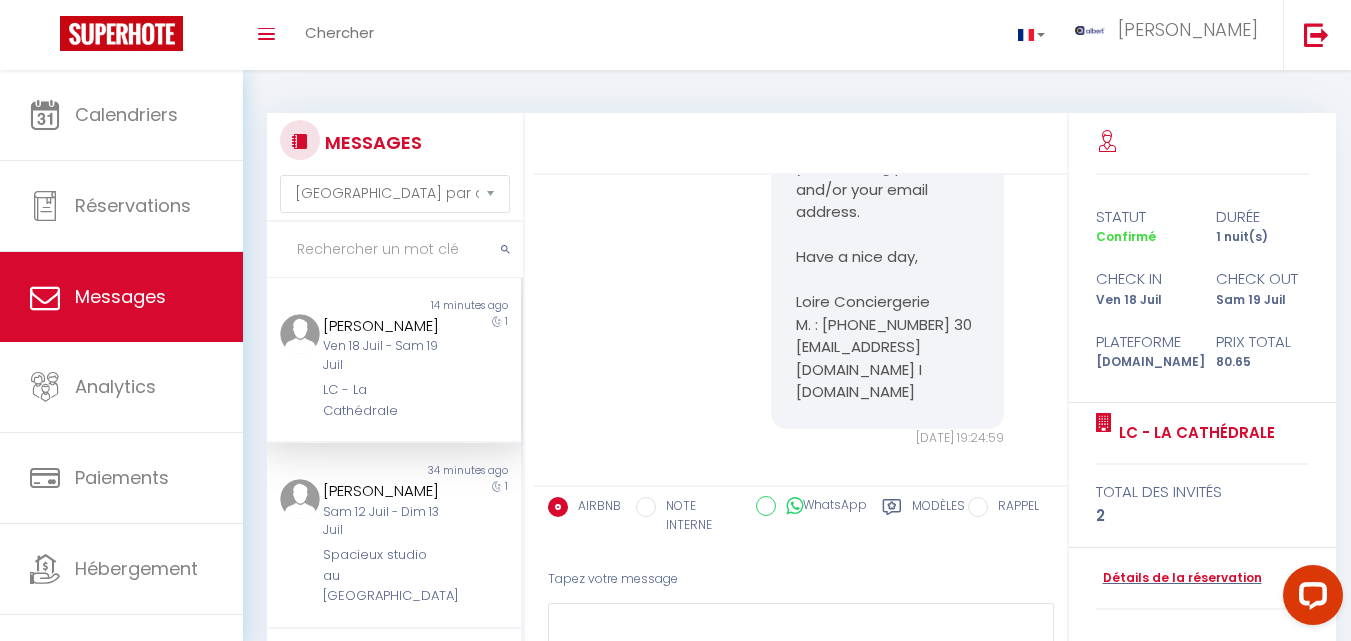 click at bounding box center [395, 250] 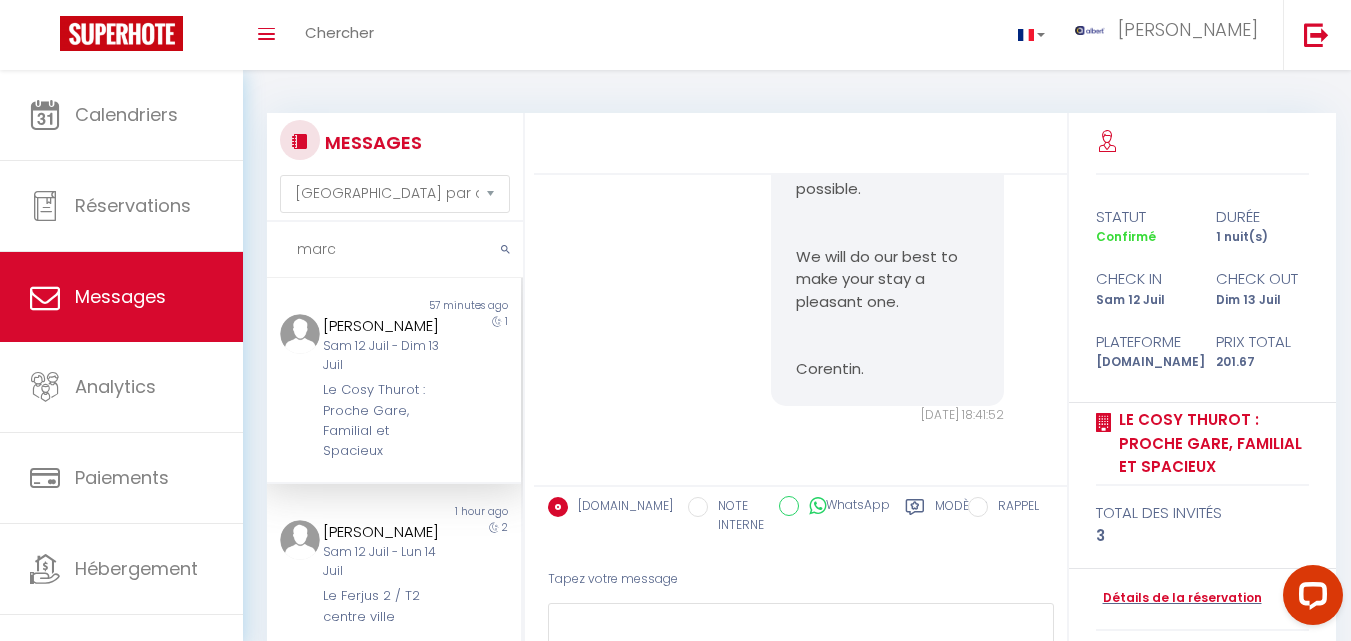 scroll, scrollTop: 891, scrollLeft: 0, axis: vertical 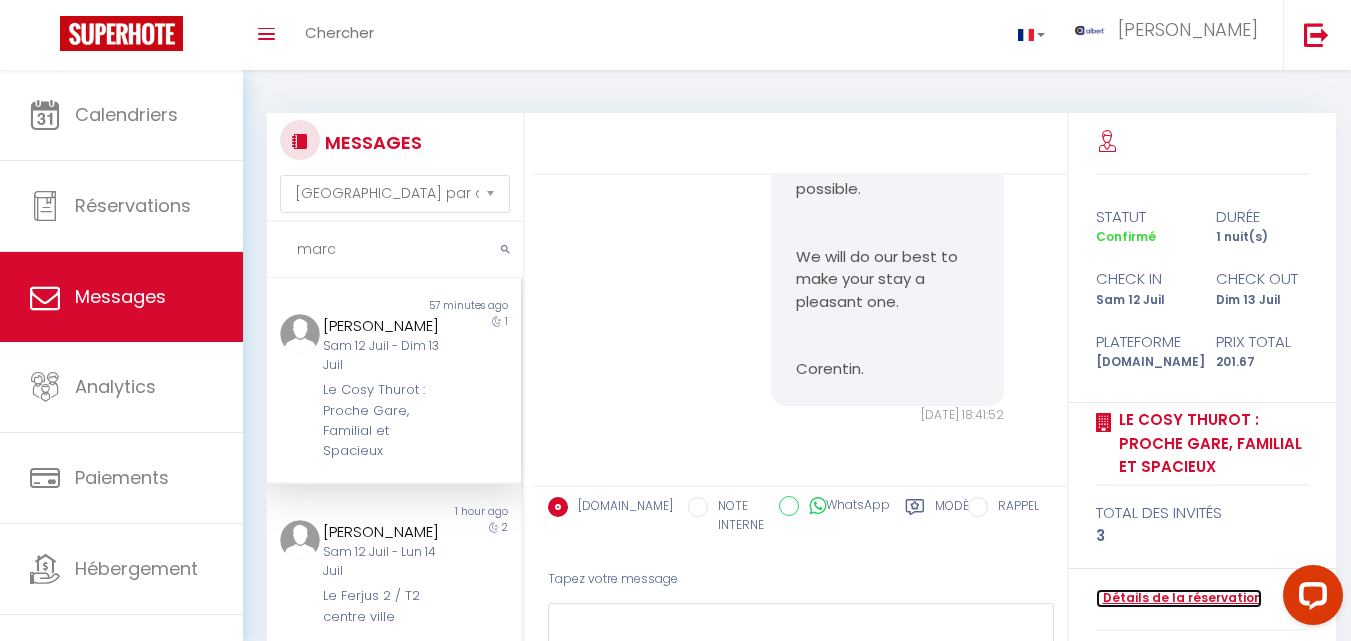 click on "Détails de la réservation" at bounding box center (1179, 598) 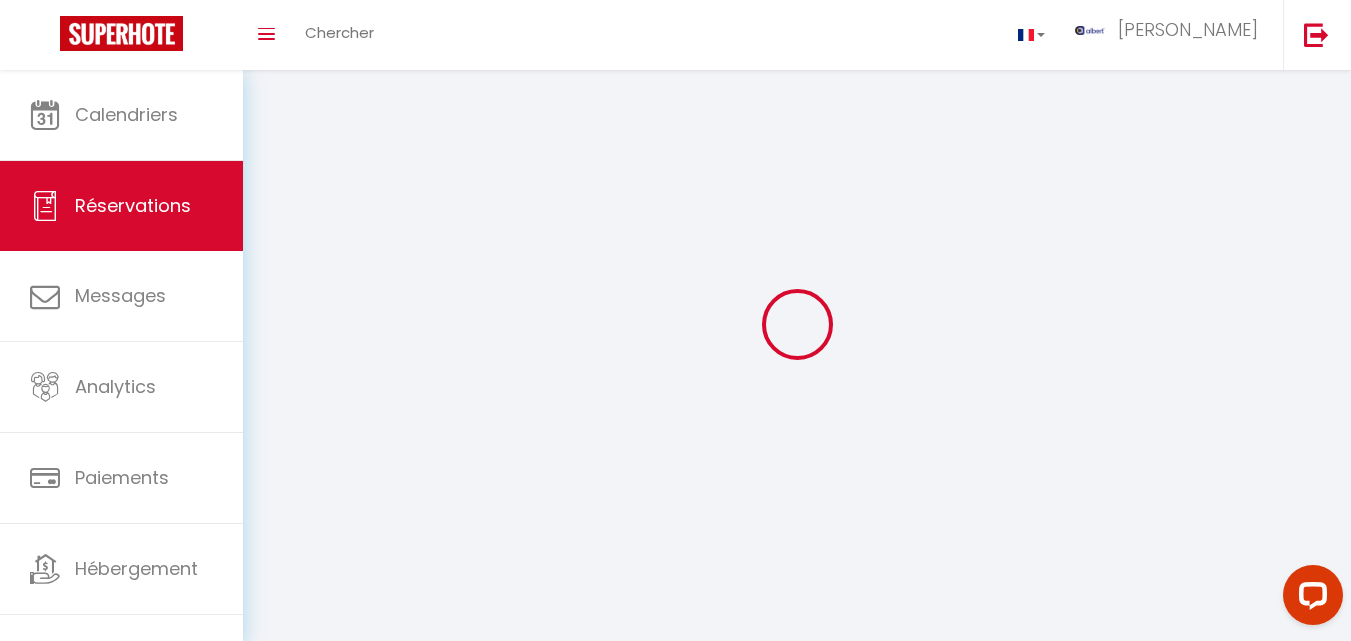 select 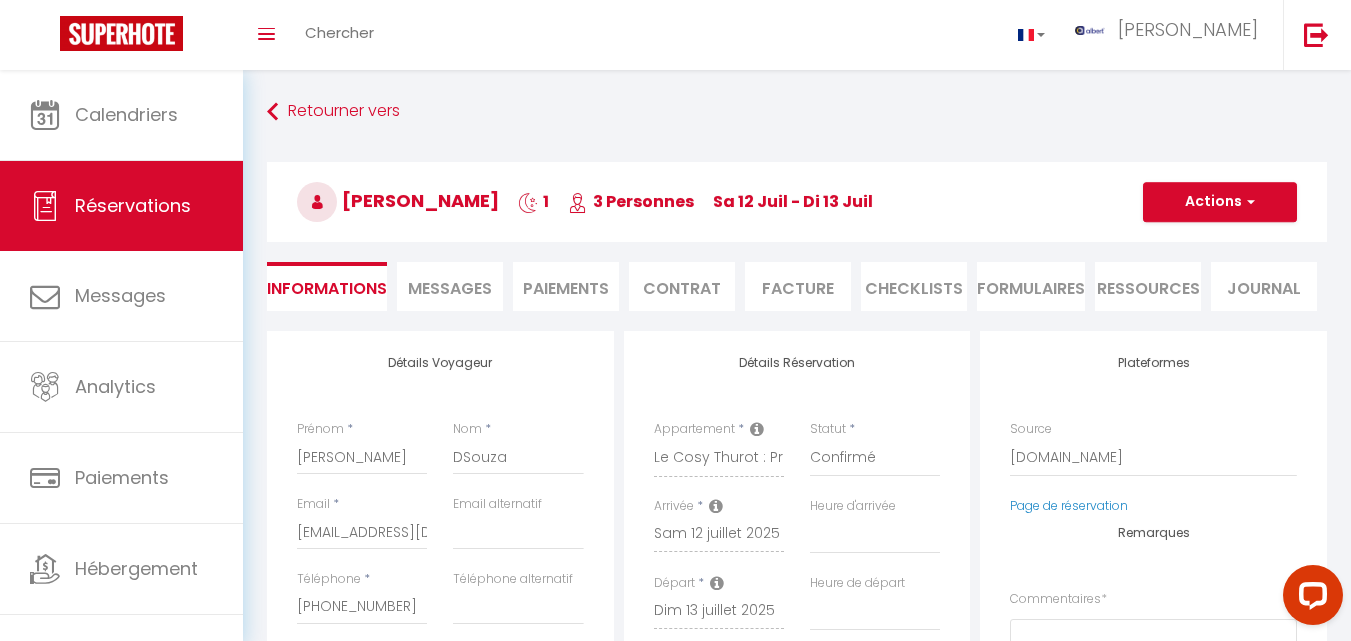 select 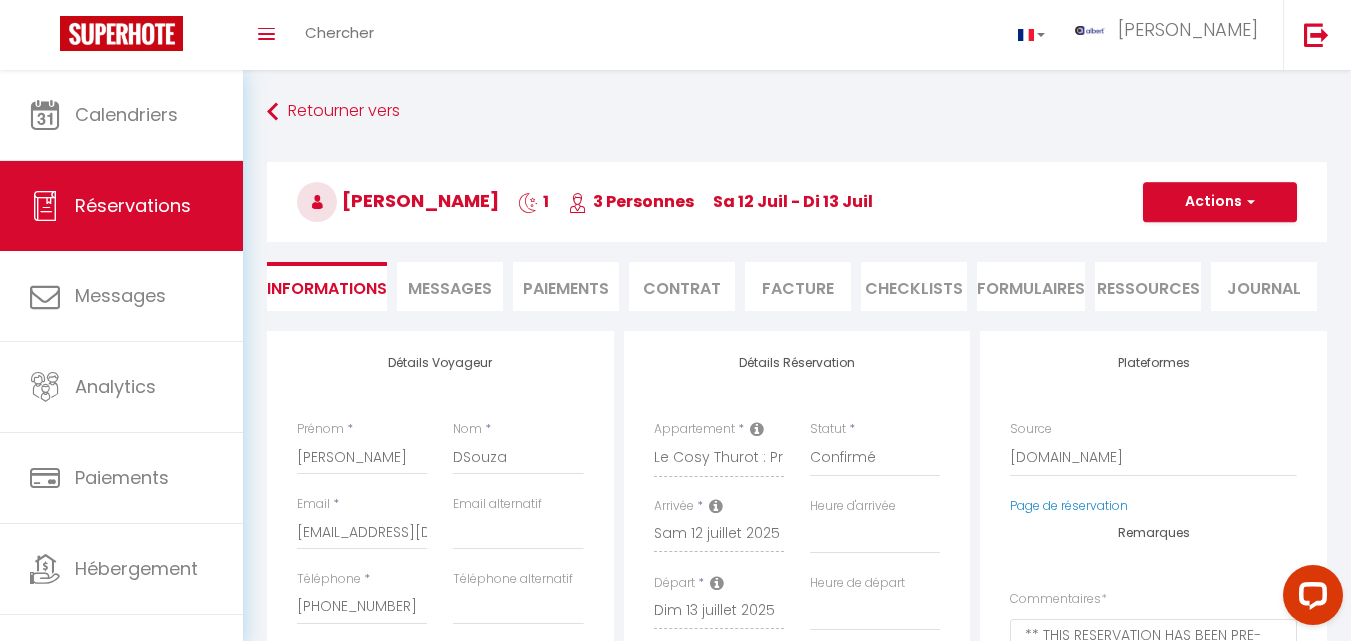 type on "93" 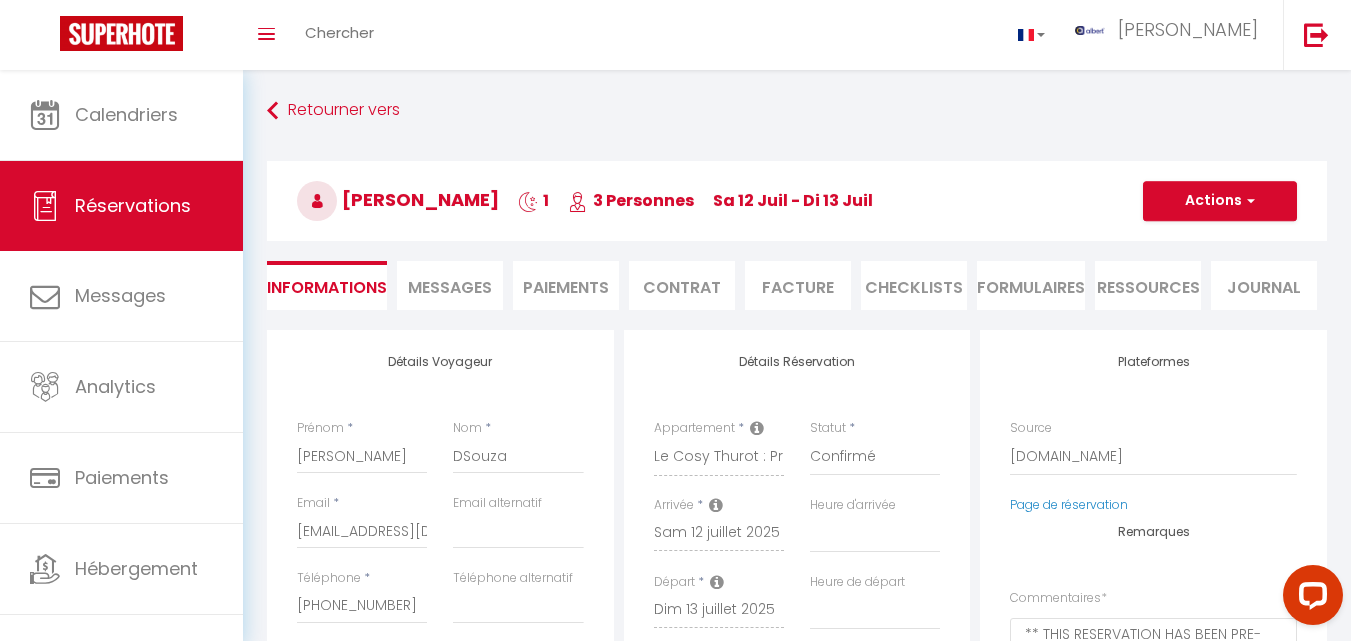 scroll, scrollTop: 0, scrollLeft: 0, axis: both 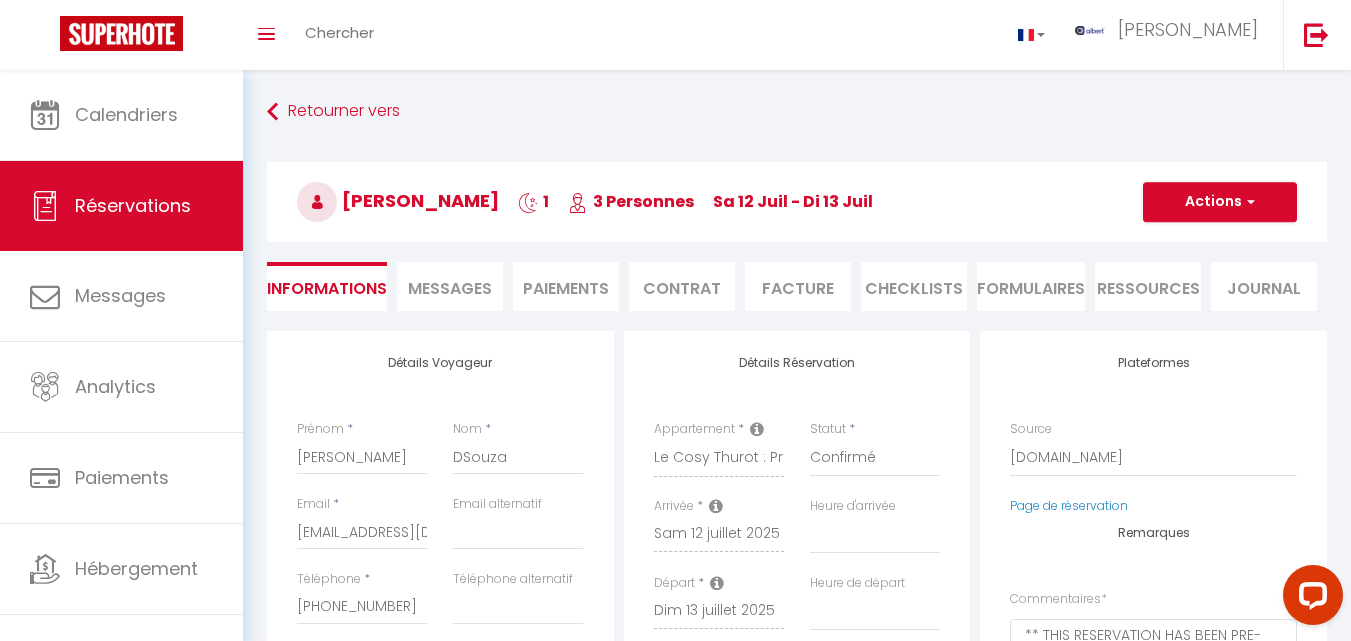 click on "Messages" at bounding box center [450, 288] 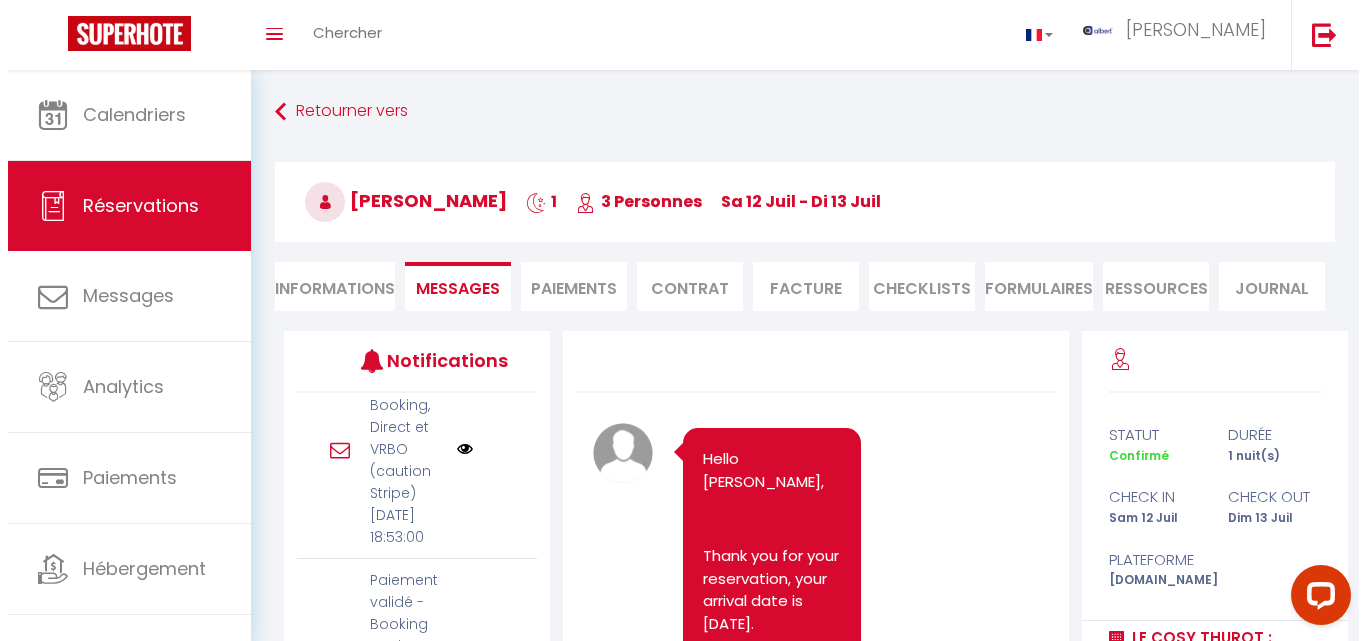 scroll, scrollTop: 700, scrollLeft: 0, axis: vertical 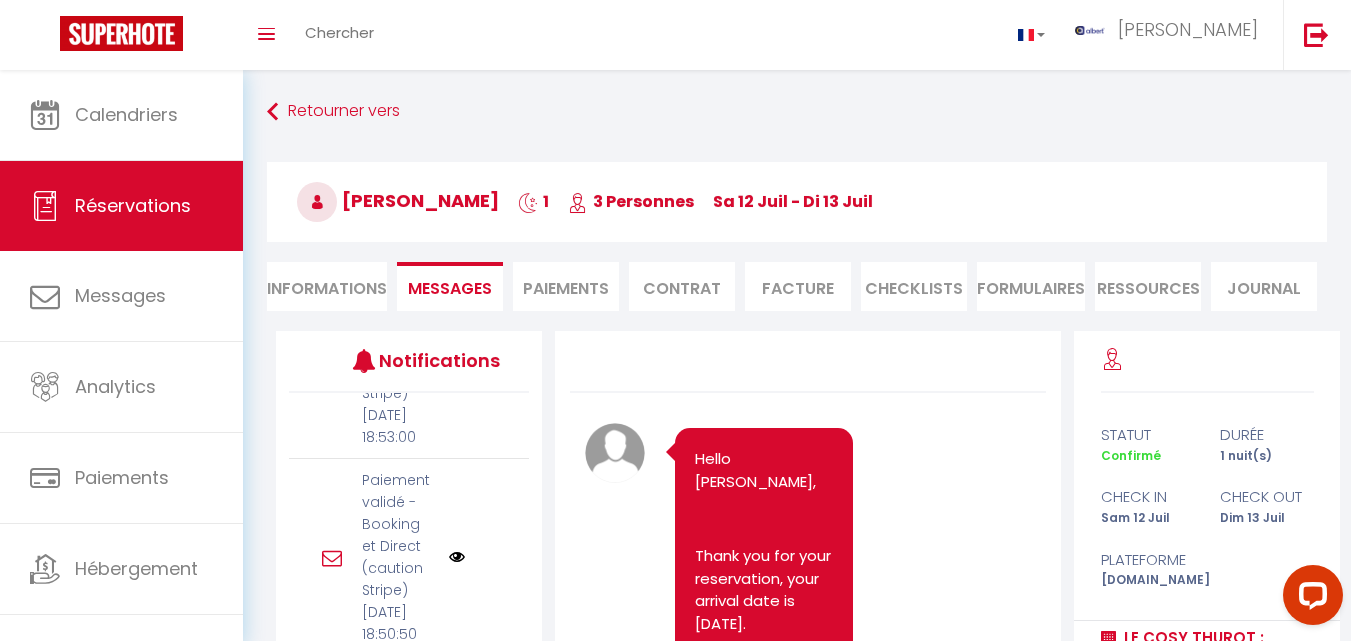 click at bounding box center [457, 349] 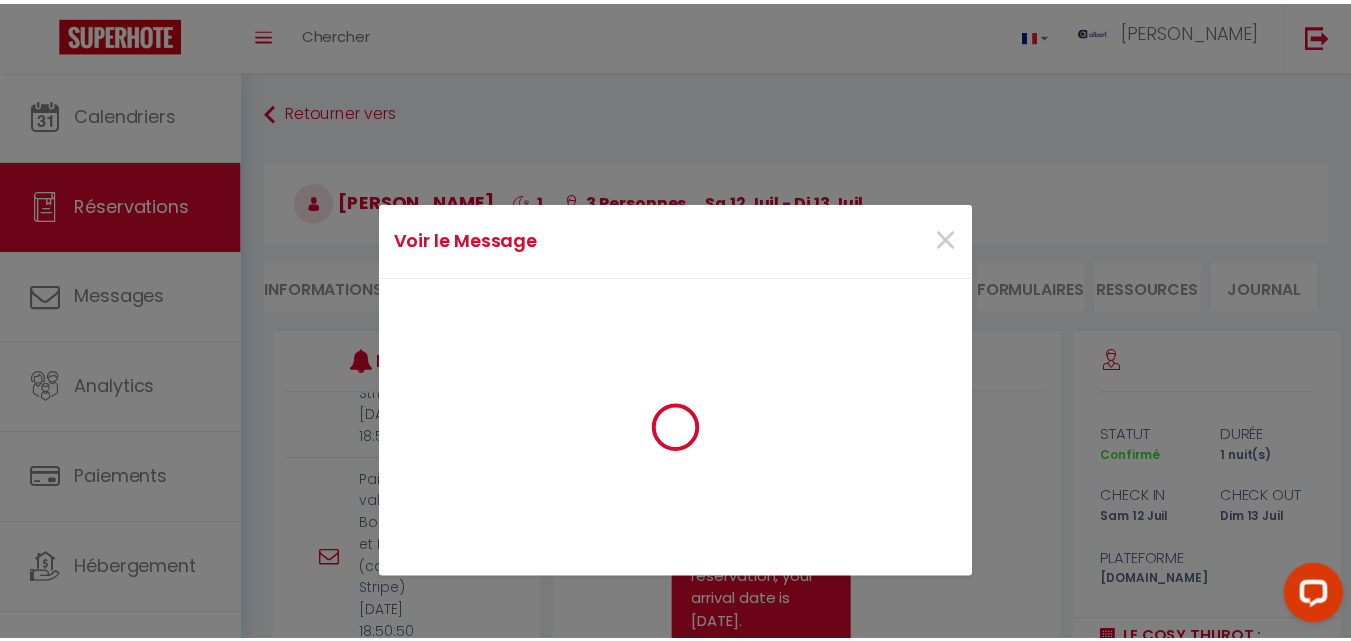 scroll, scrollTop: 678, scrollLeft: 0, axis: vertical 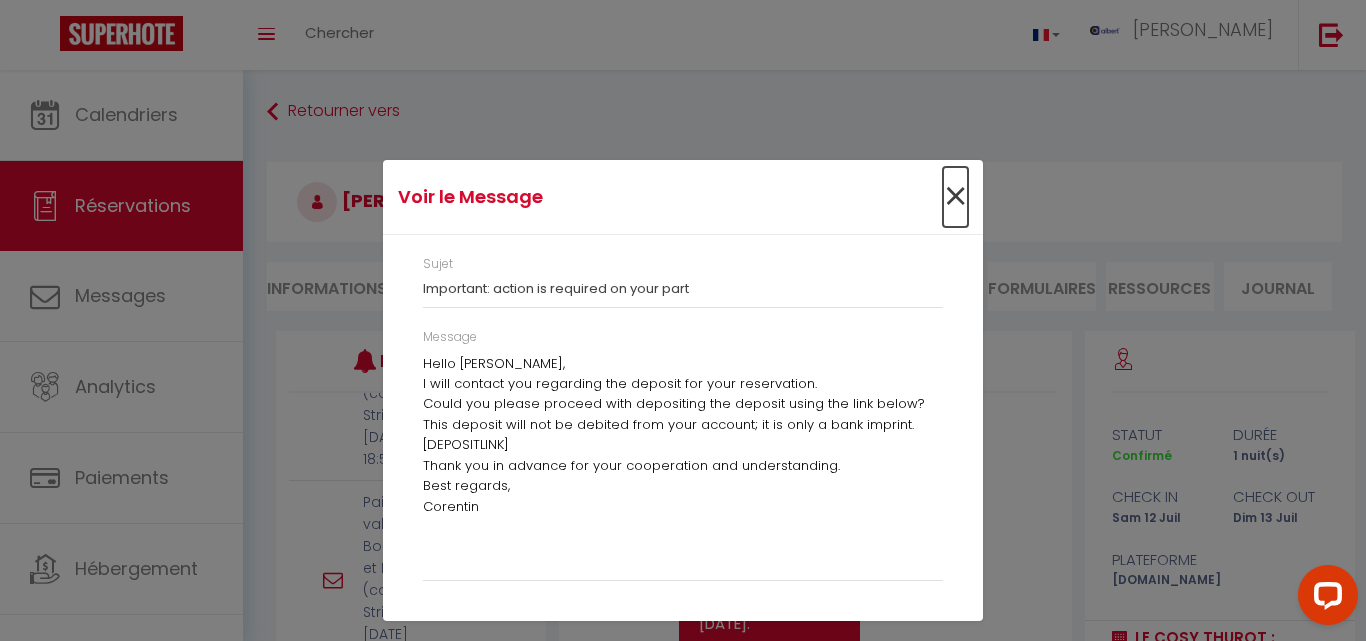 click on "×" at bounding box center [955, 197] 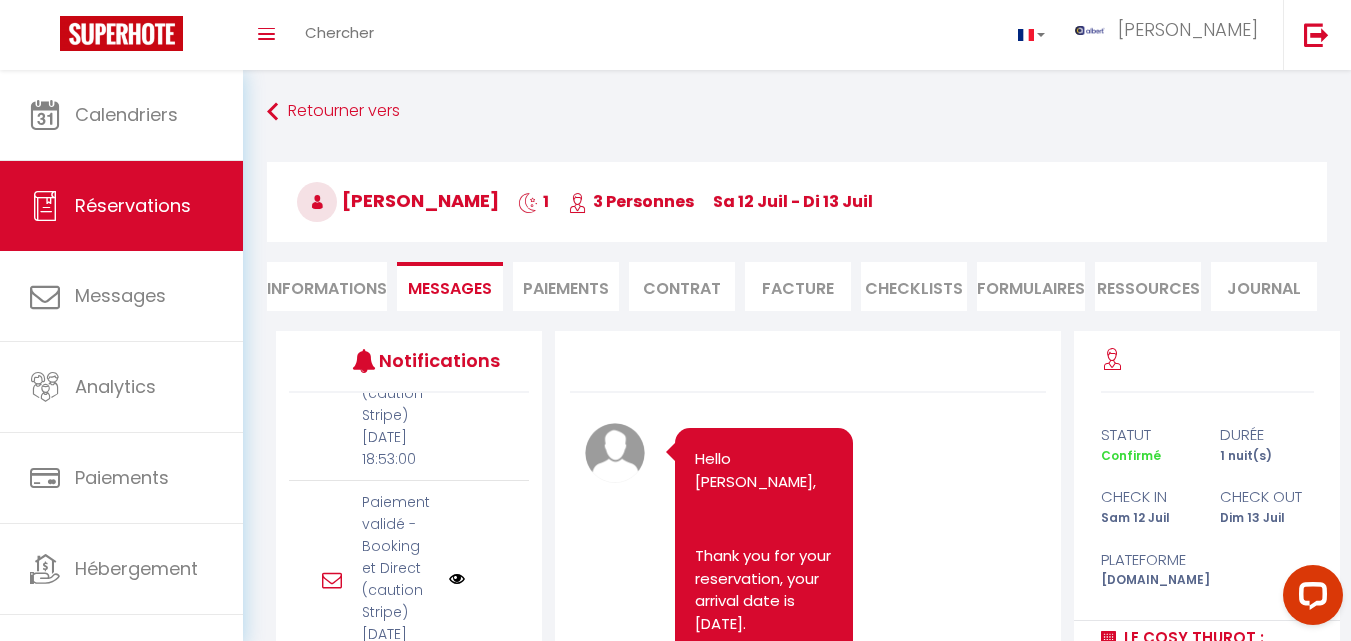 scroll, scrollTop: 700, scrollLeft: 0, axis: vertical 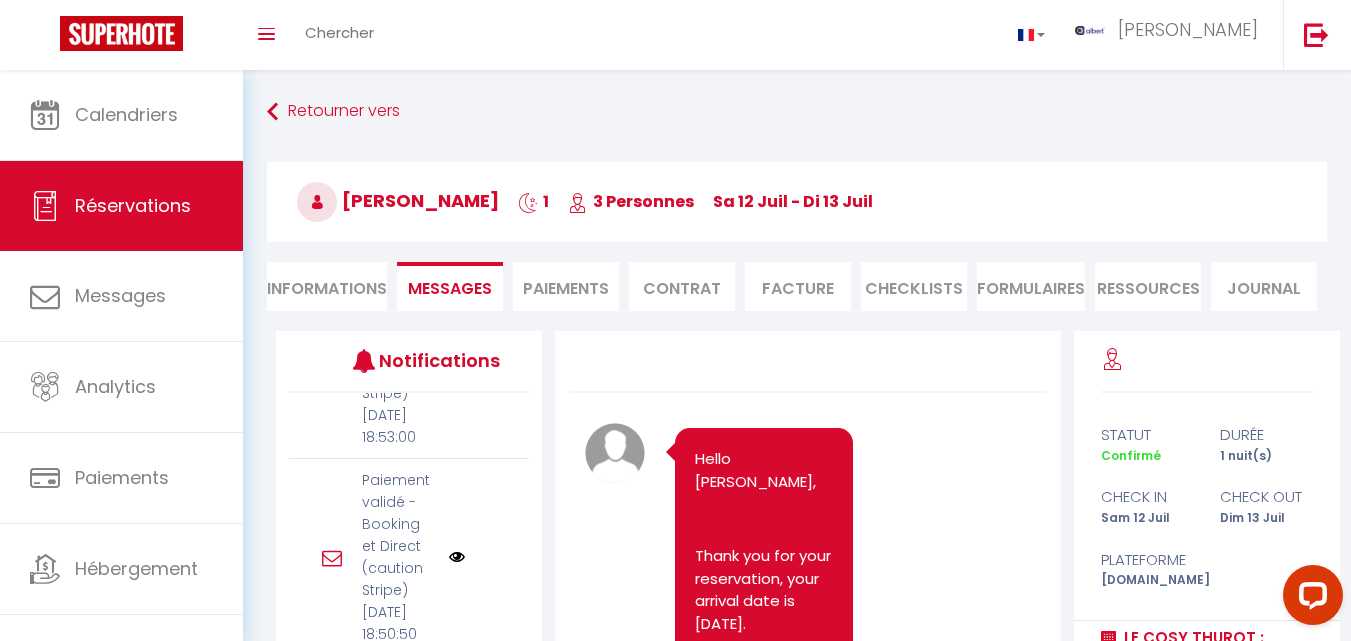 click on "Paiements" at bounding box center (566, 286) 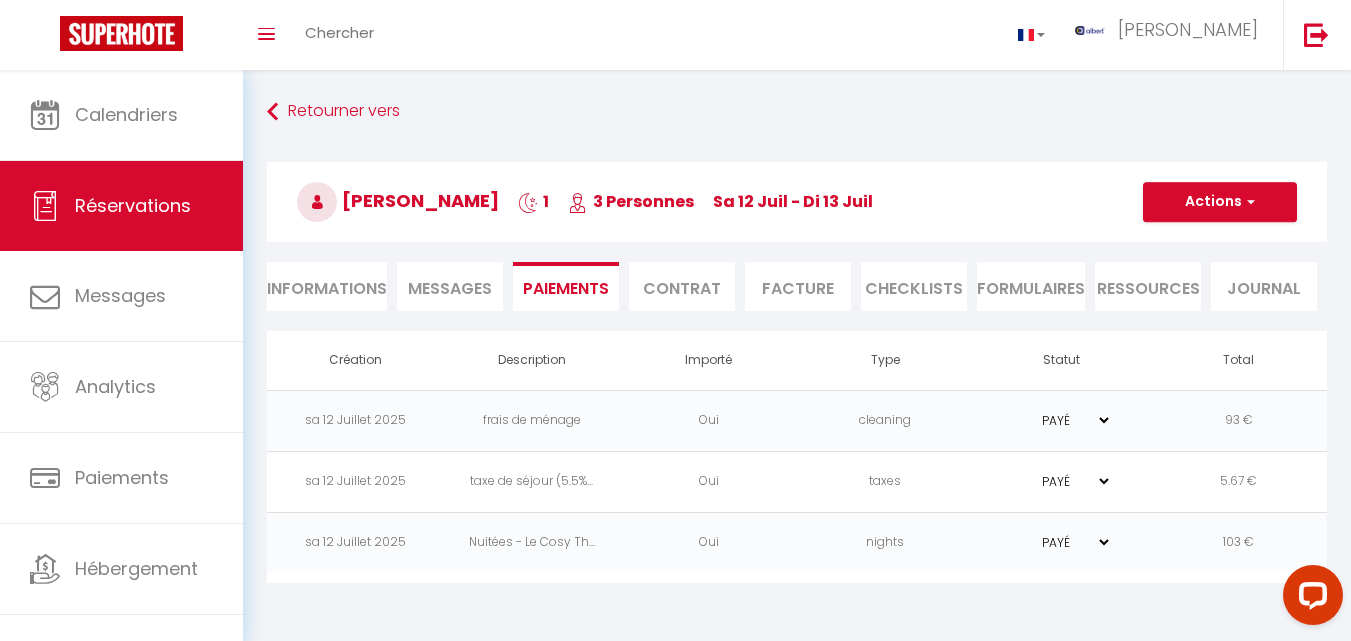 click on "Messages" at bounding box center [450, 288] 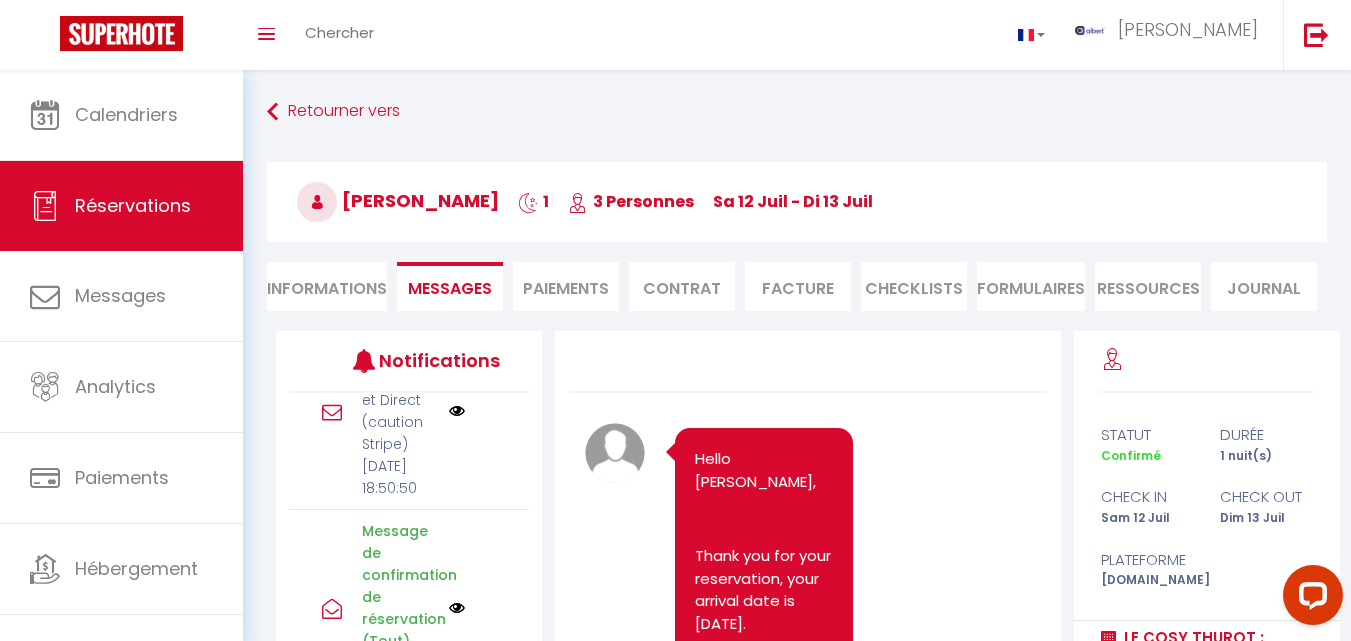 scroll, scrollTop: 1088, scrollLeft: 0, axis: vertical 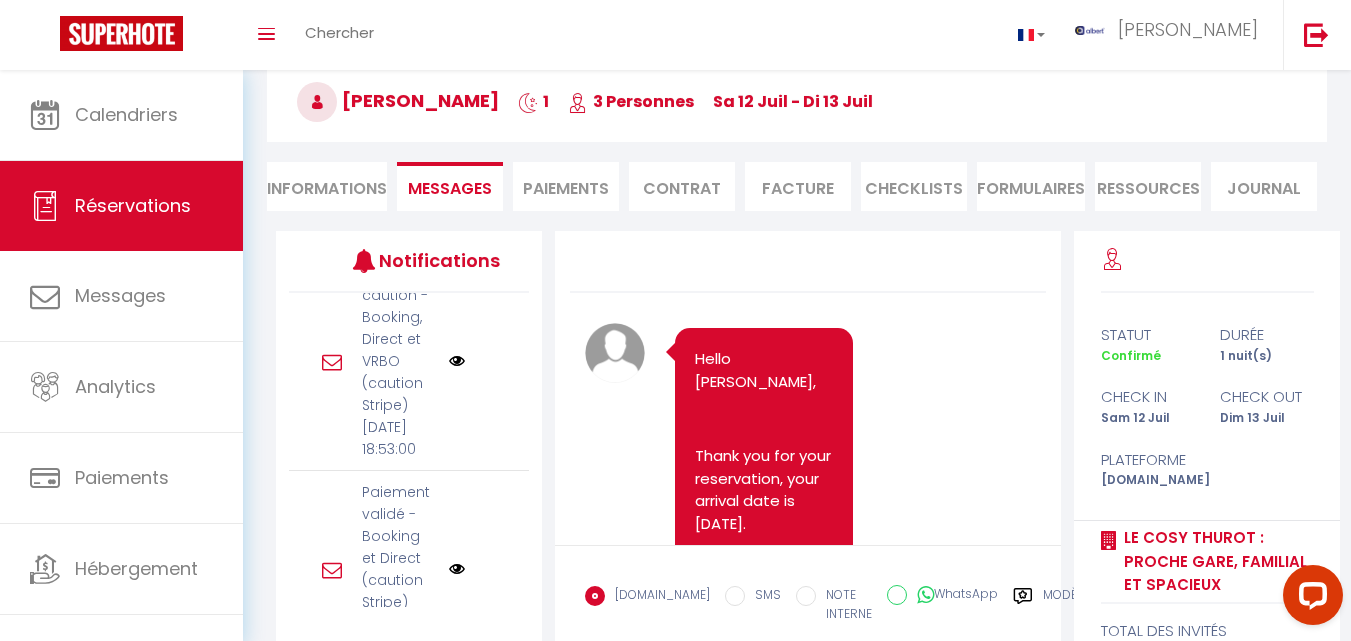drag, startPoint x: 481, startPoint y: 98, endPoint x: 342, endPoint y: 105, distance: 139.17615 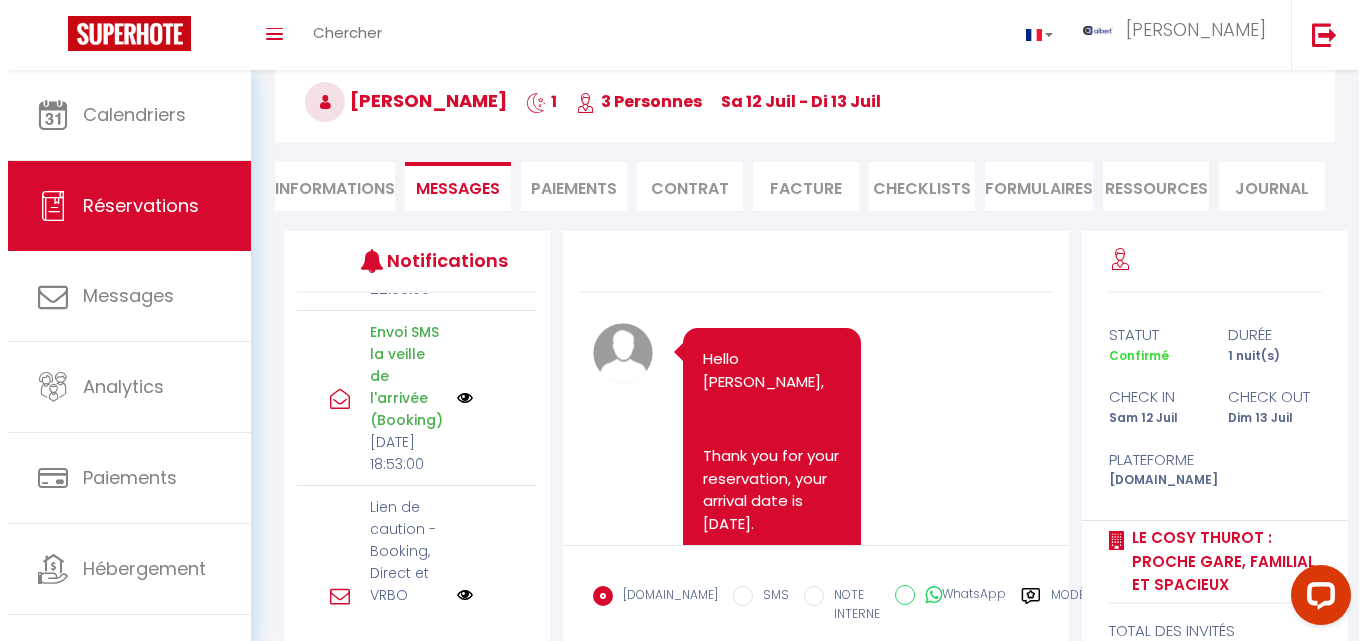 scroll, scrollTop: 388, scrollLeft: 0, axis: vertical 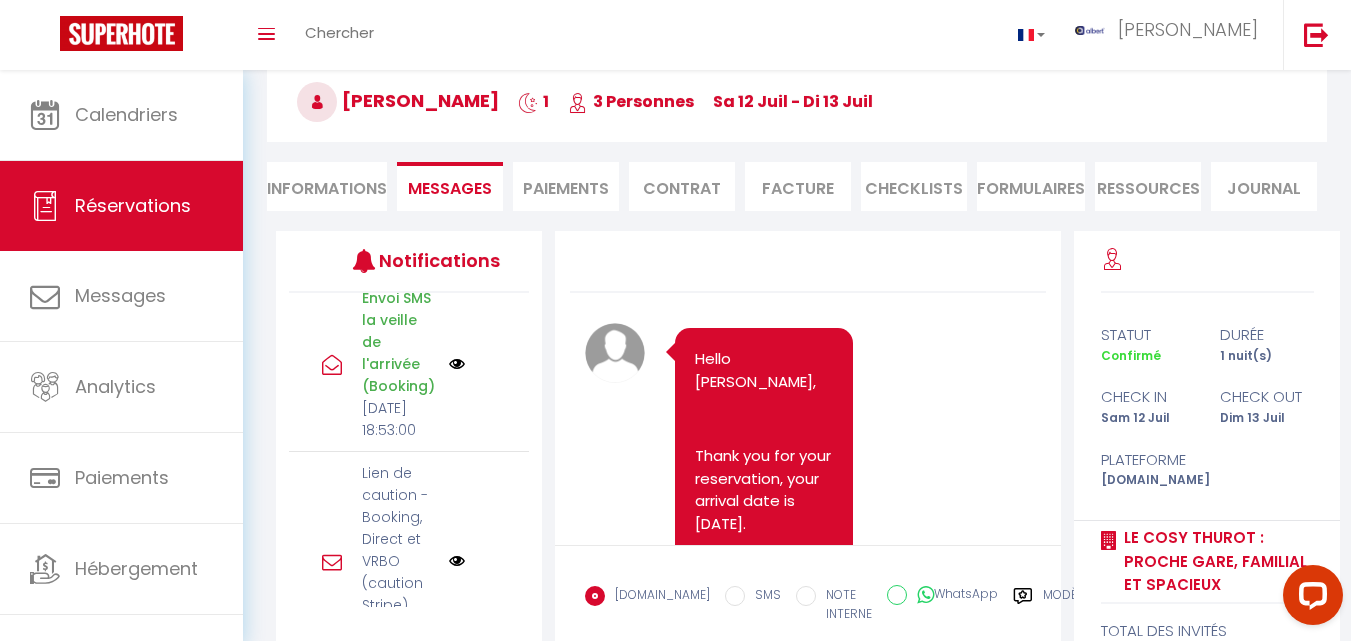 click at bounding box center (457, 364) 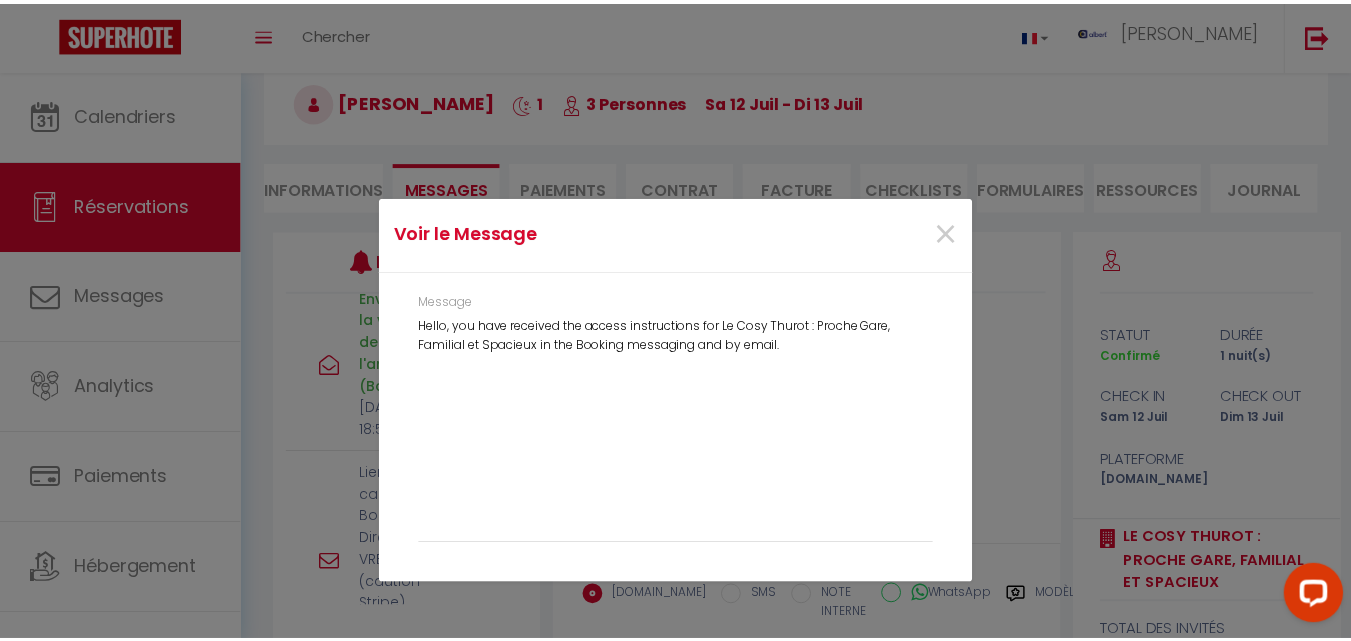 scroll, scrollTop: 366, scrollLeft: 0, axis: vertical 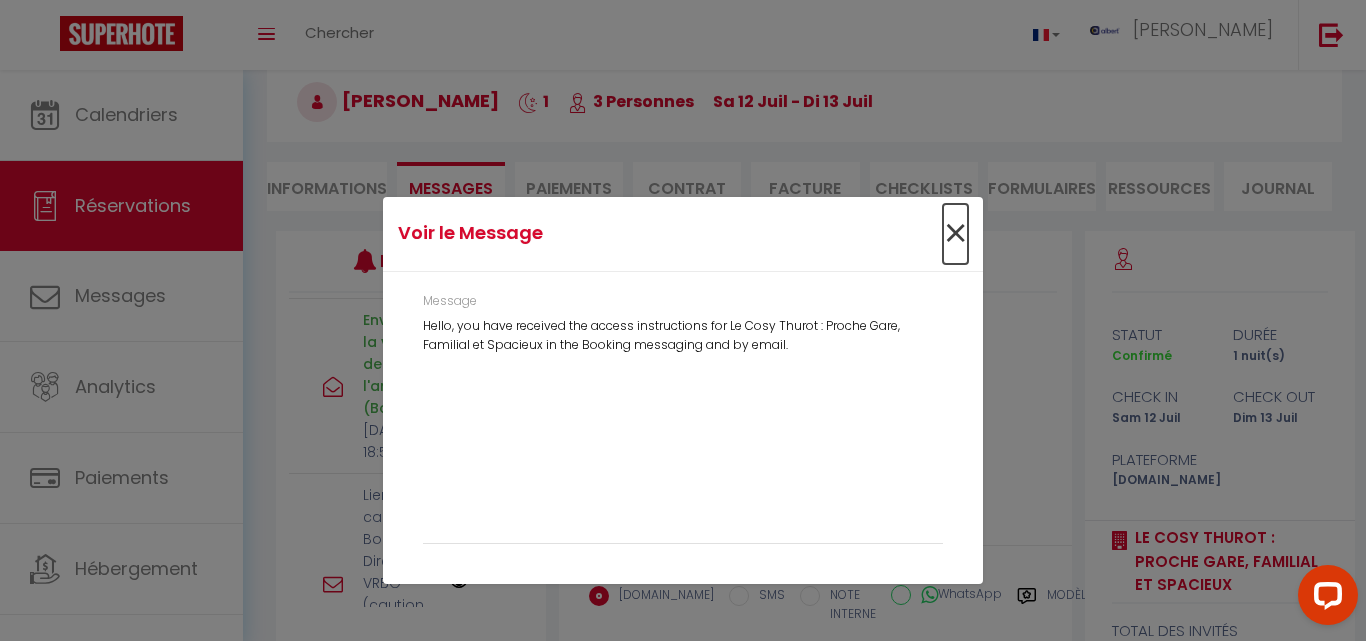 click on "×" at bounding box center (955, 234) 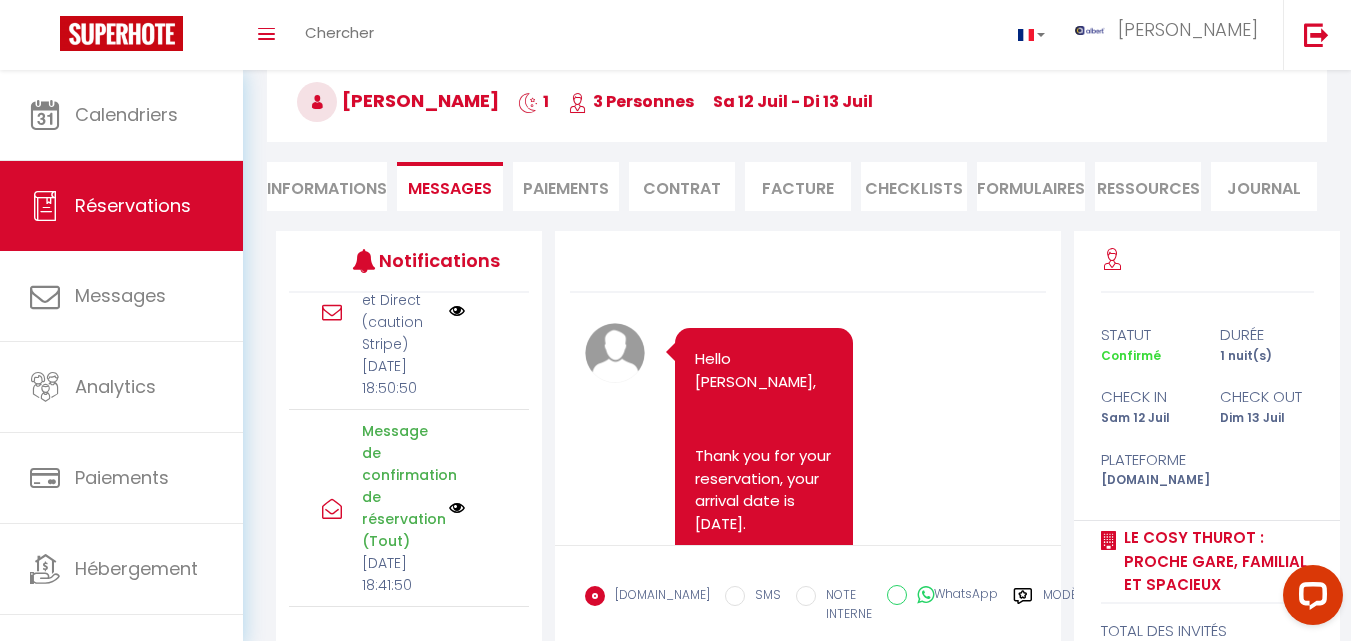 scroll, scrollTop: 1088, scrollLeft: 0, axis: vertical 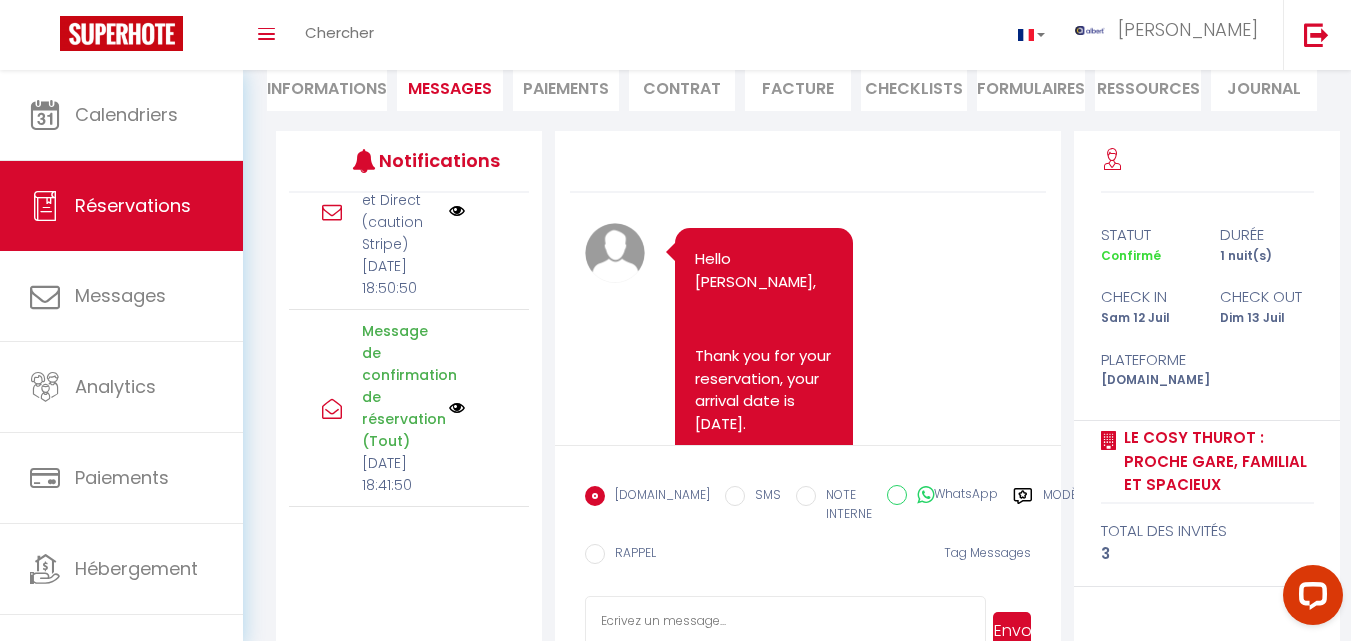 click at bounding box center [457, 211] 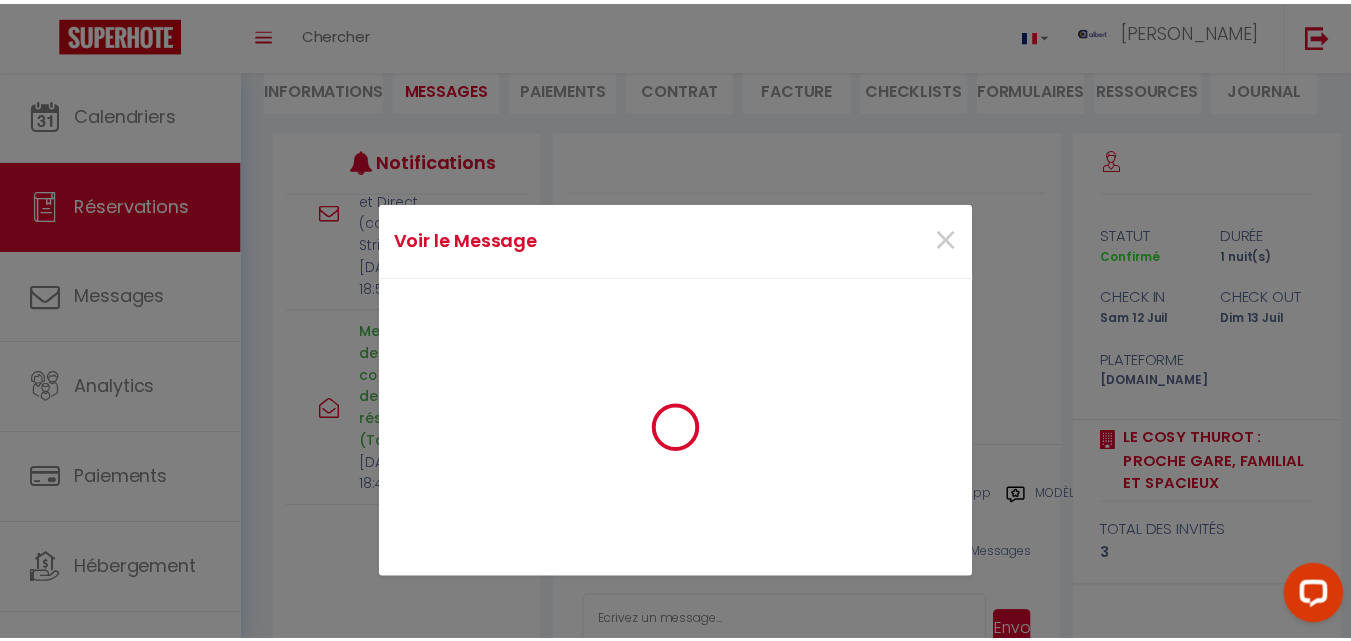 scroll, scrollTop: 866, scrollLeft: 0, axis: vertical 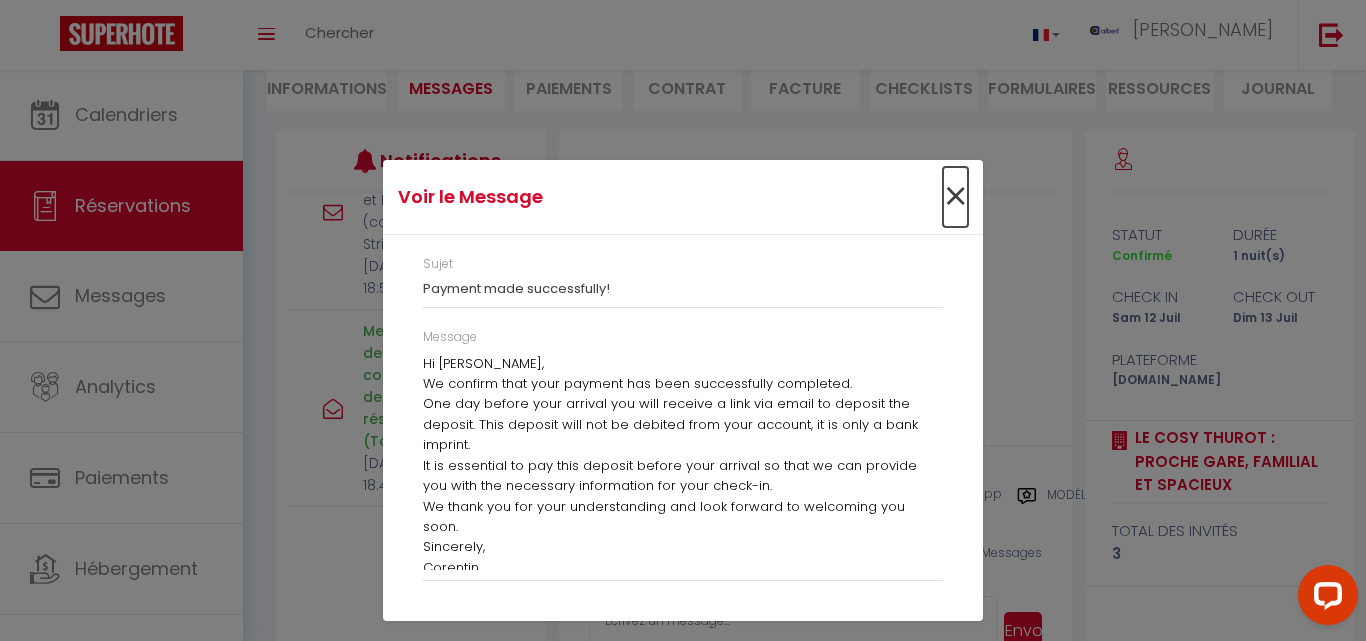 click on "×" at bounding box center (955, 197) 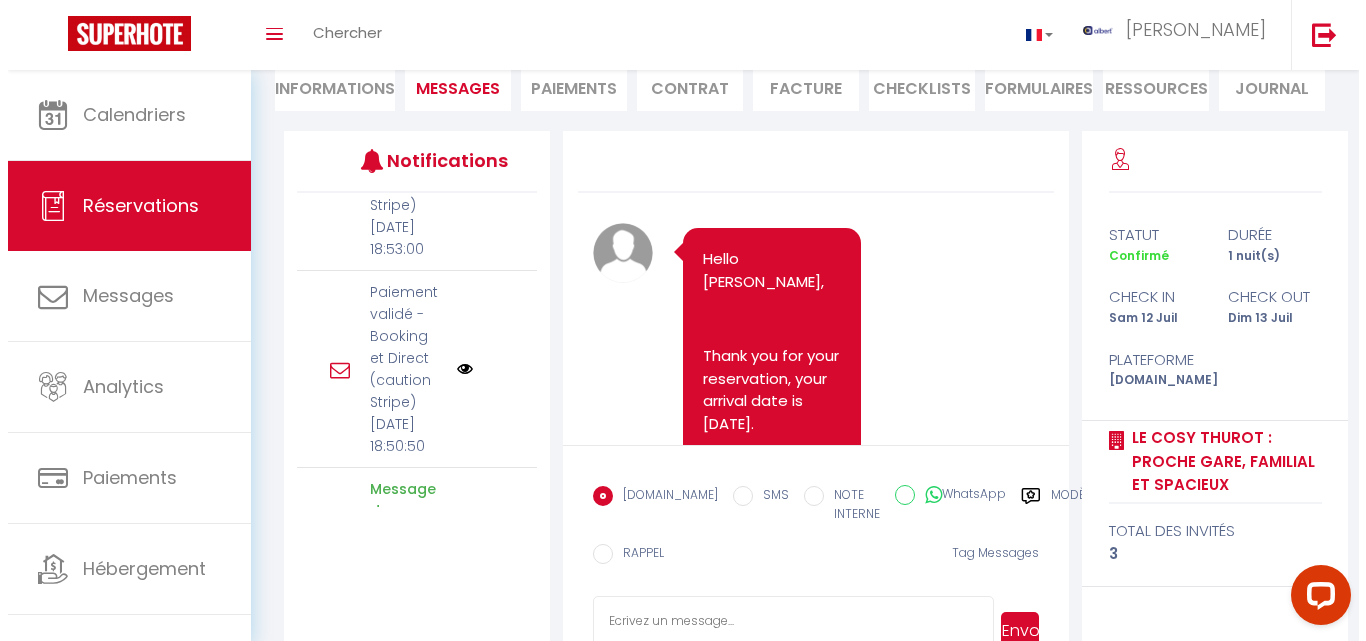 scroll, scrollTop: 588, scrollLeft: 0, axis: vertical 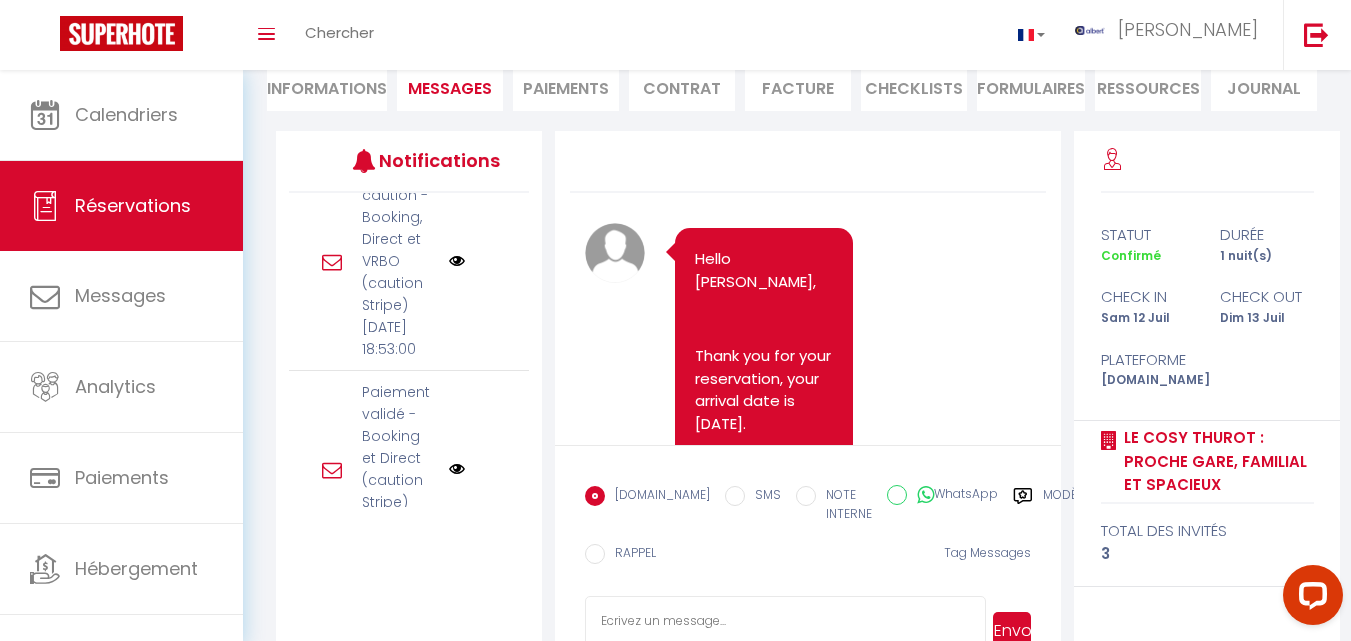click at bounding box center [457, 261] 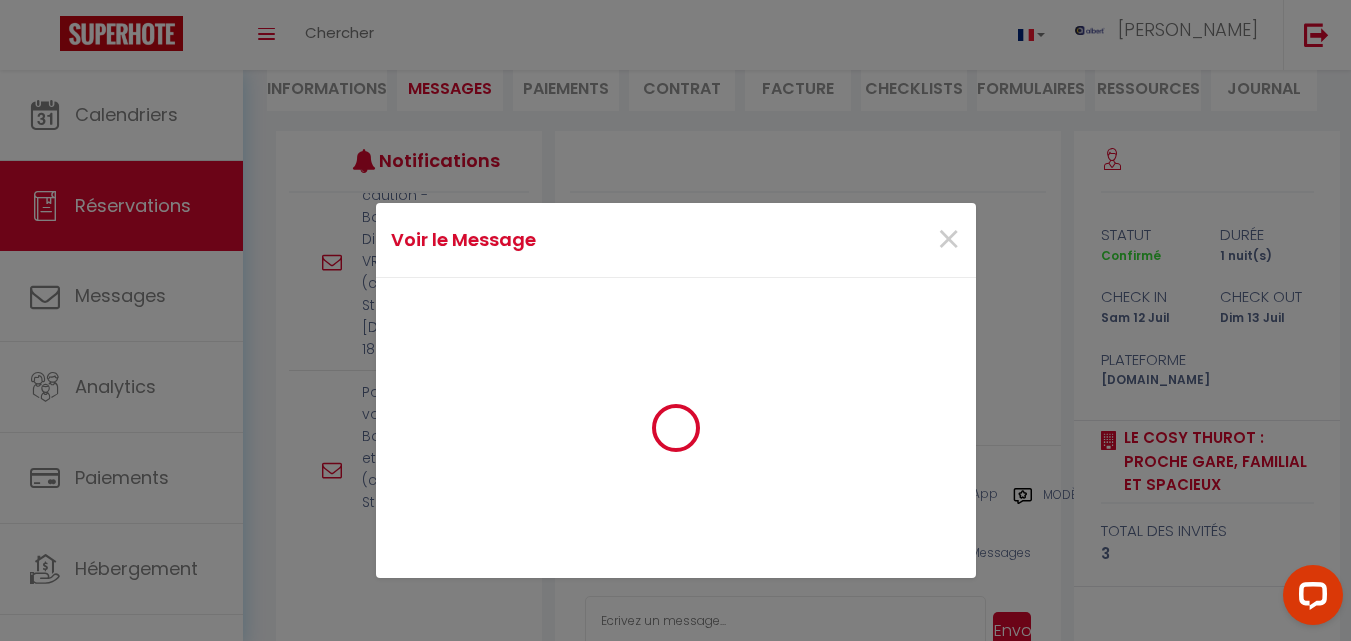 scroll, scrollTop: 566, scrollLeft: 0, axis: vertical 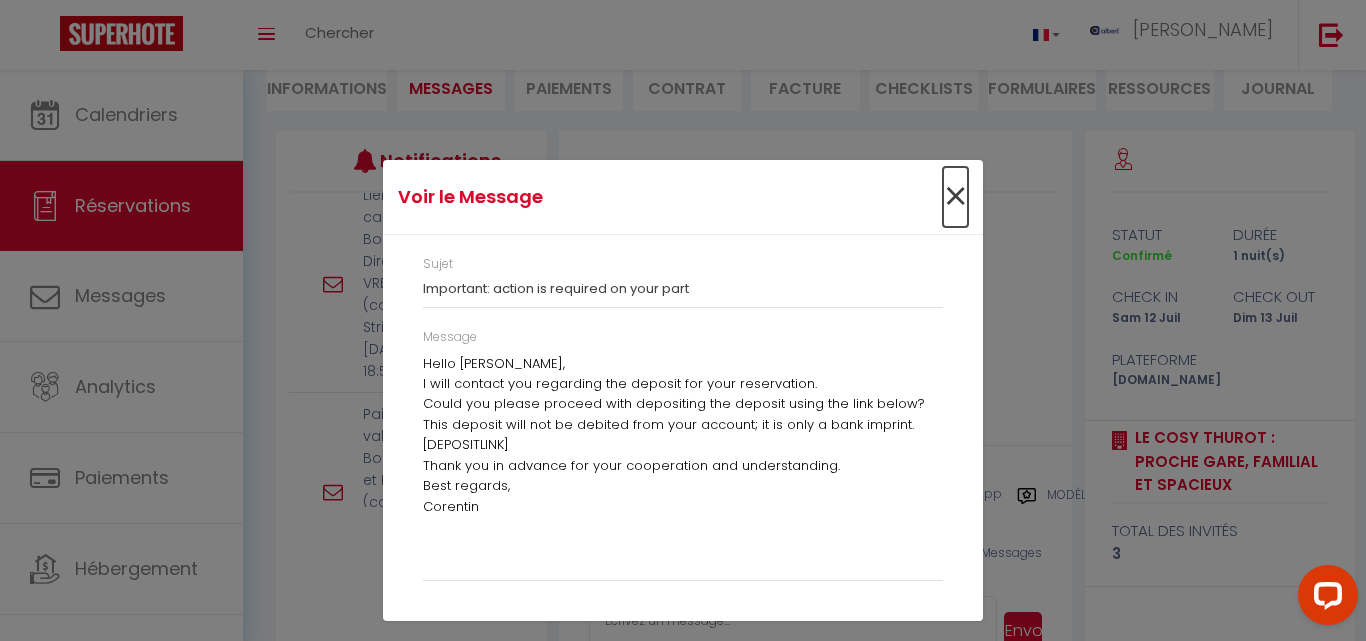 click on "×" at bounding box center [955, 197] 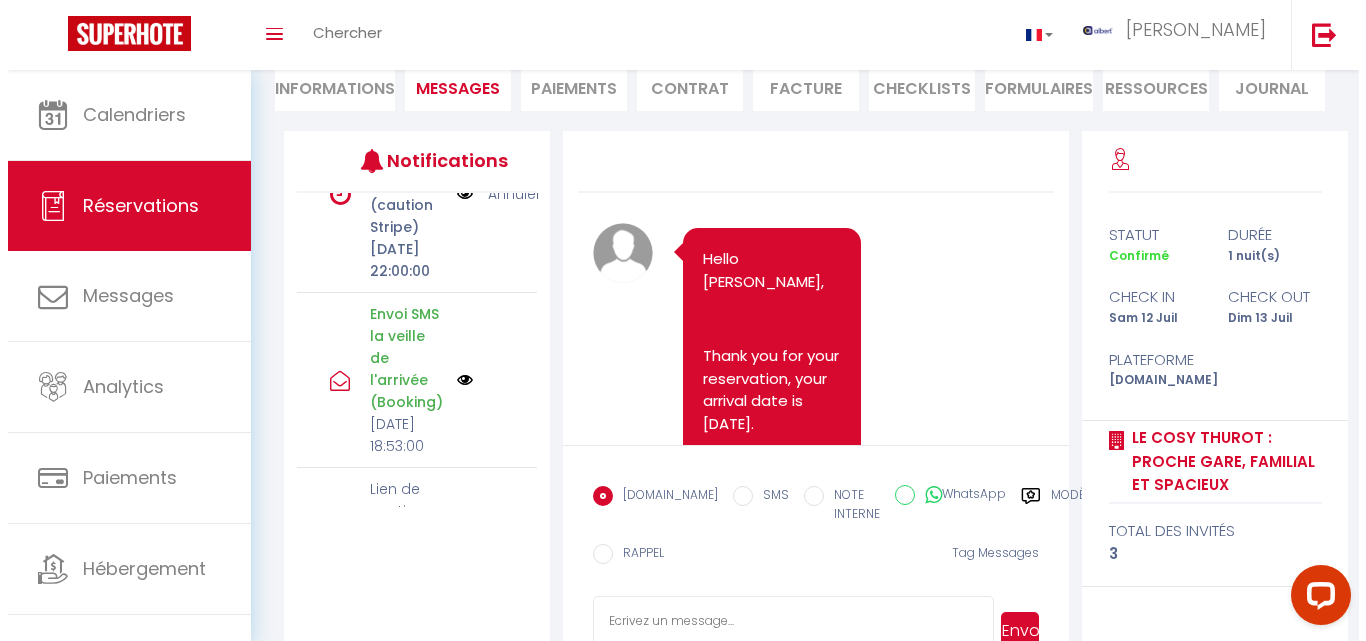 scroll, scrollTop: 388, scrollLeft: 0, axis: vertical 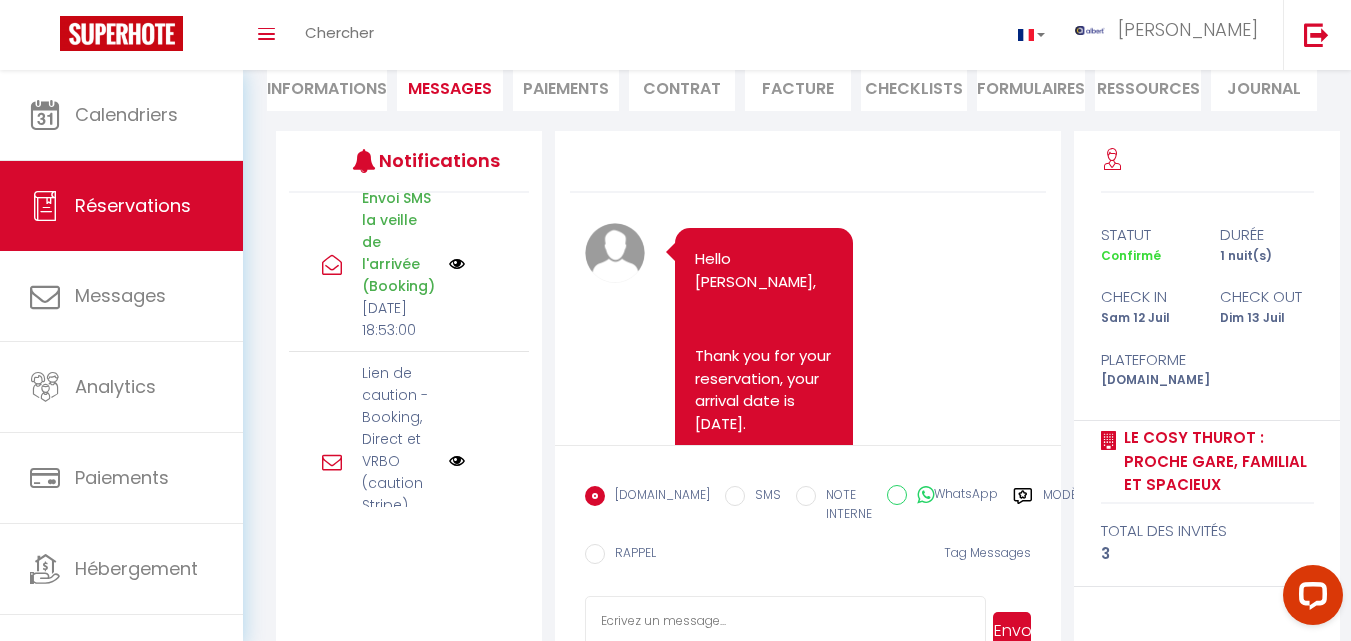 click at bounding box center (457, 264) 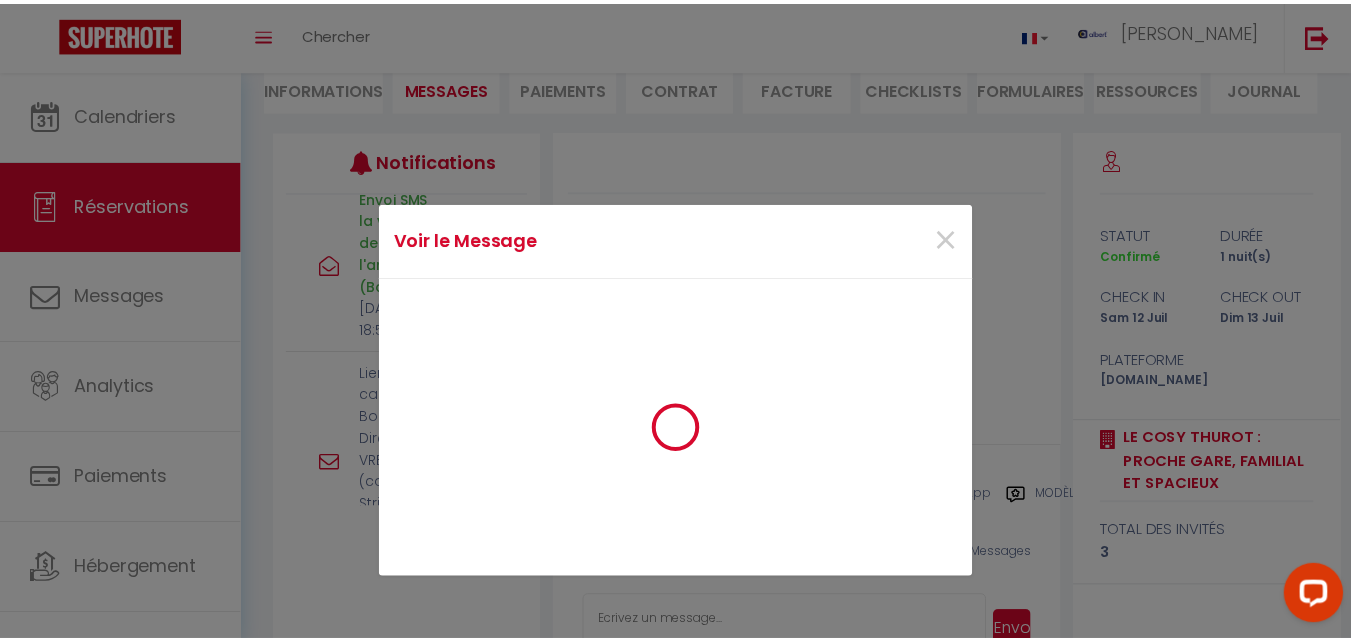 scroll, scrollTop: 366, scrollLeft: 0, axis: vertical 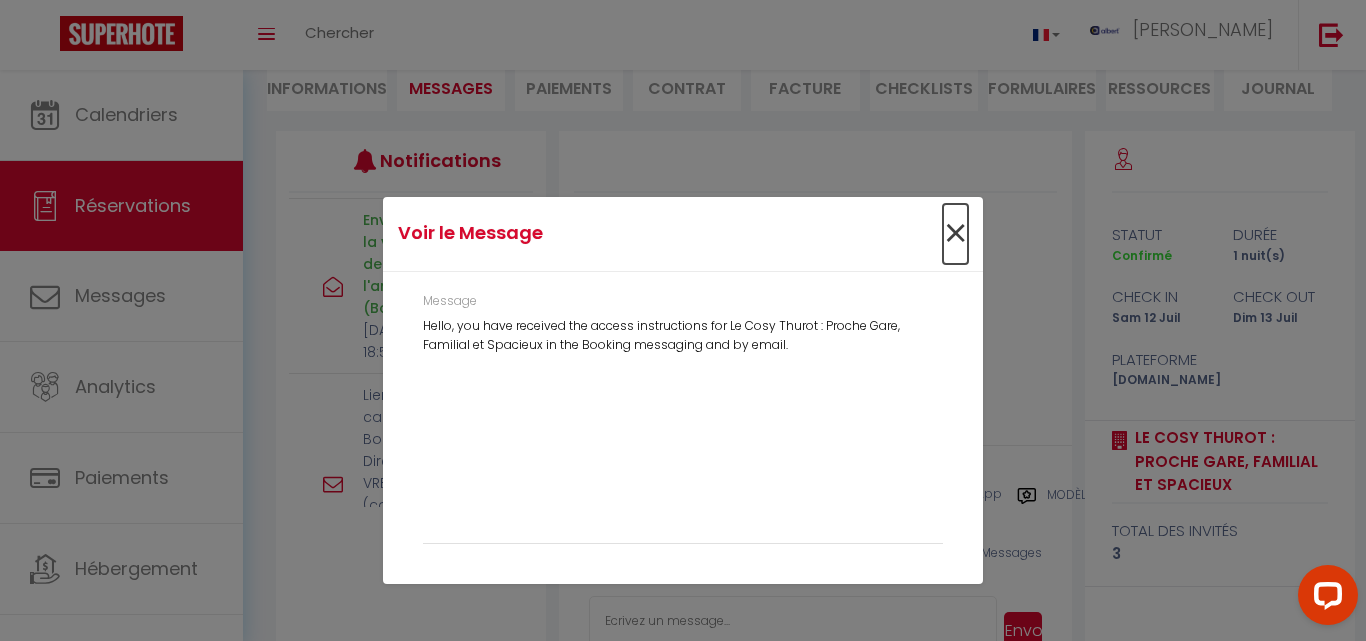 click on "×" at bounding box center [955, 234] 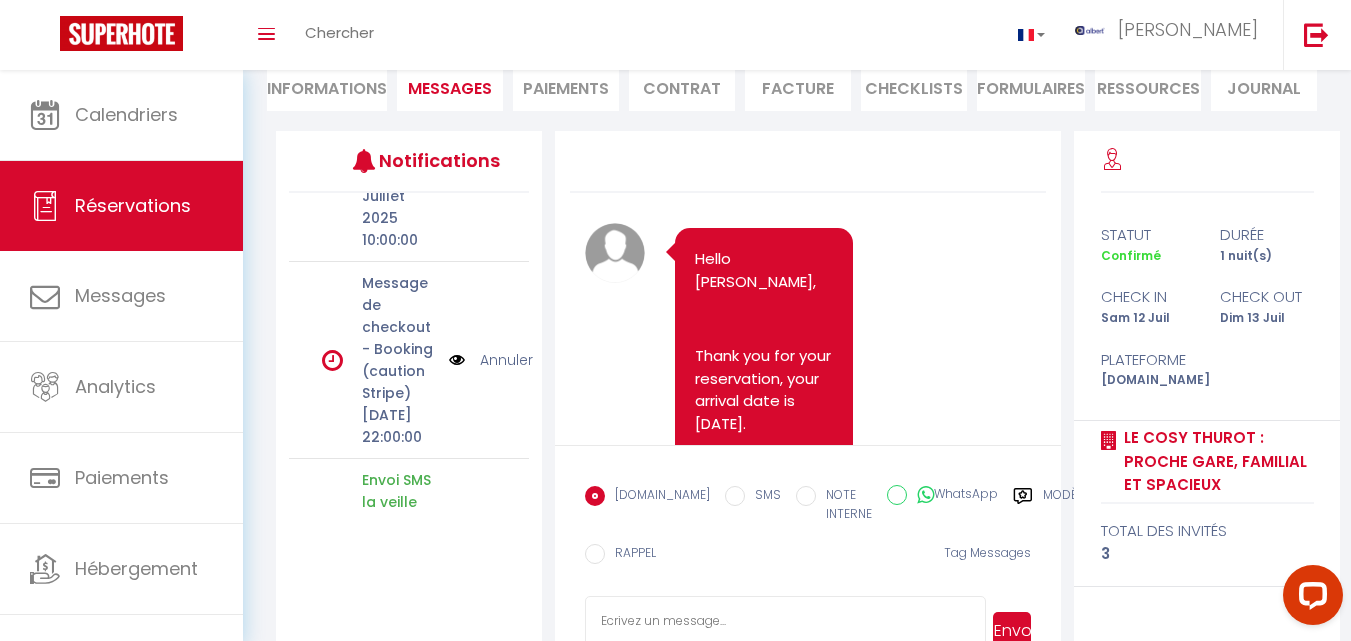 scroll, scrollTop: 0, scrollLeft: 0, axis: both 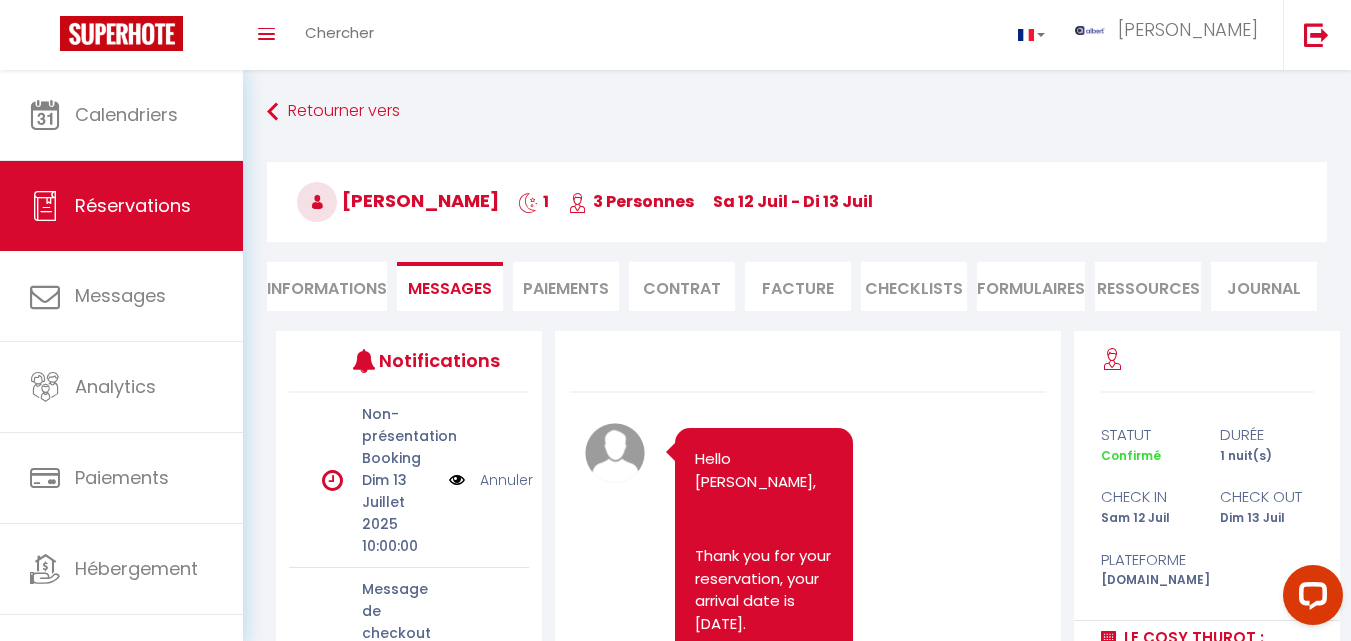 click on "[PERSON_NAME]   1    3 Personnes
[DATE] - [DATE]" at bounding box center [797, 202] 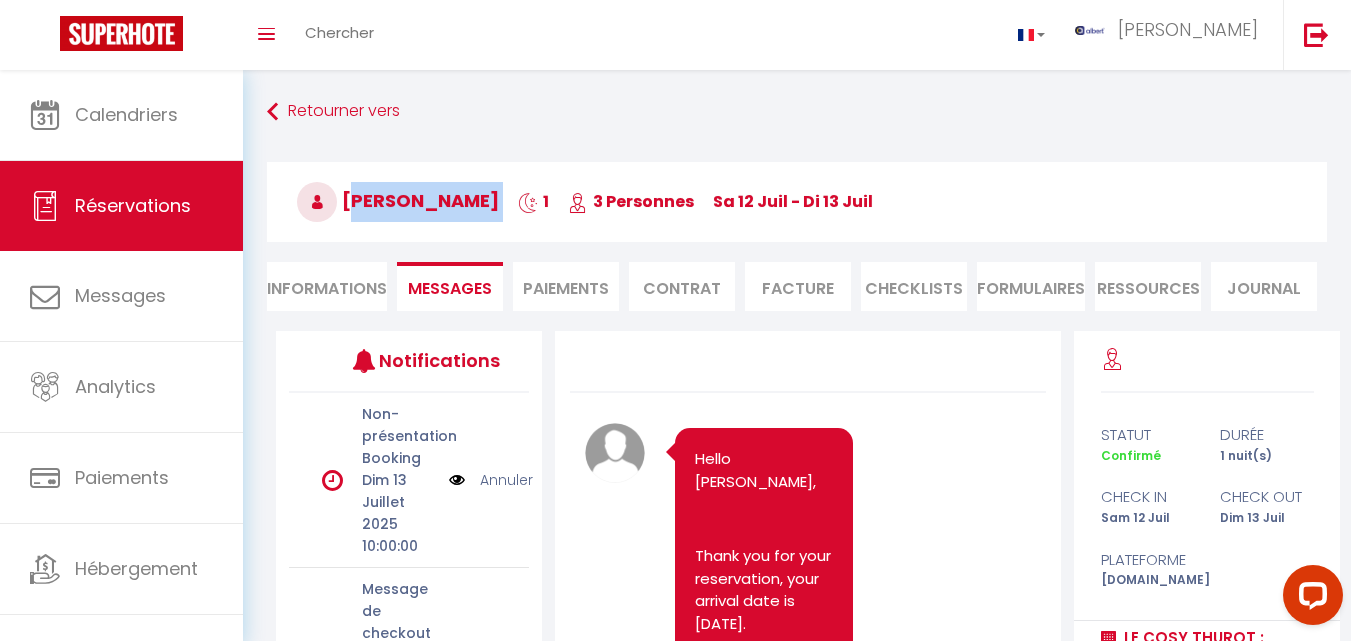 drag, startPoint x: 483, startPoint y: 205, endPoint x: 351, endPoint y: 206, distance: 132.00378 